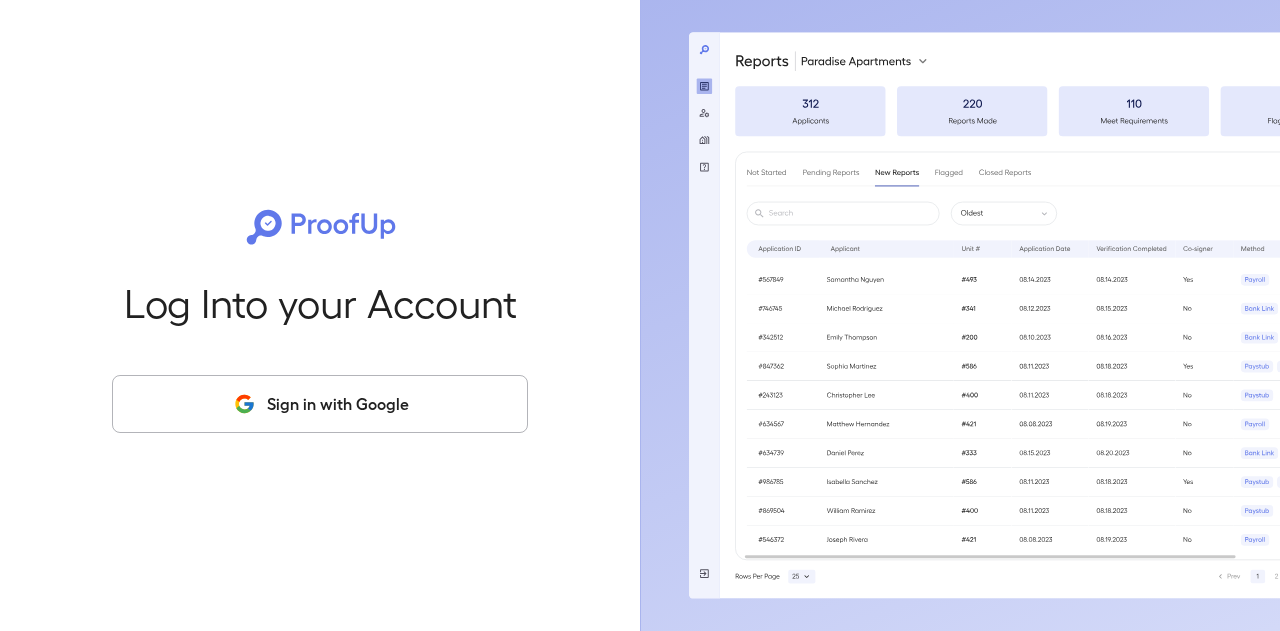scroll, scrollTop: 0, scrollLeft: 0, axis: both 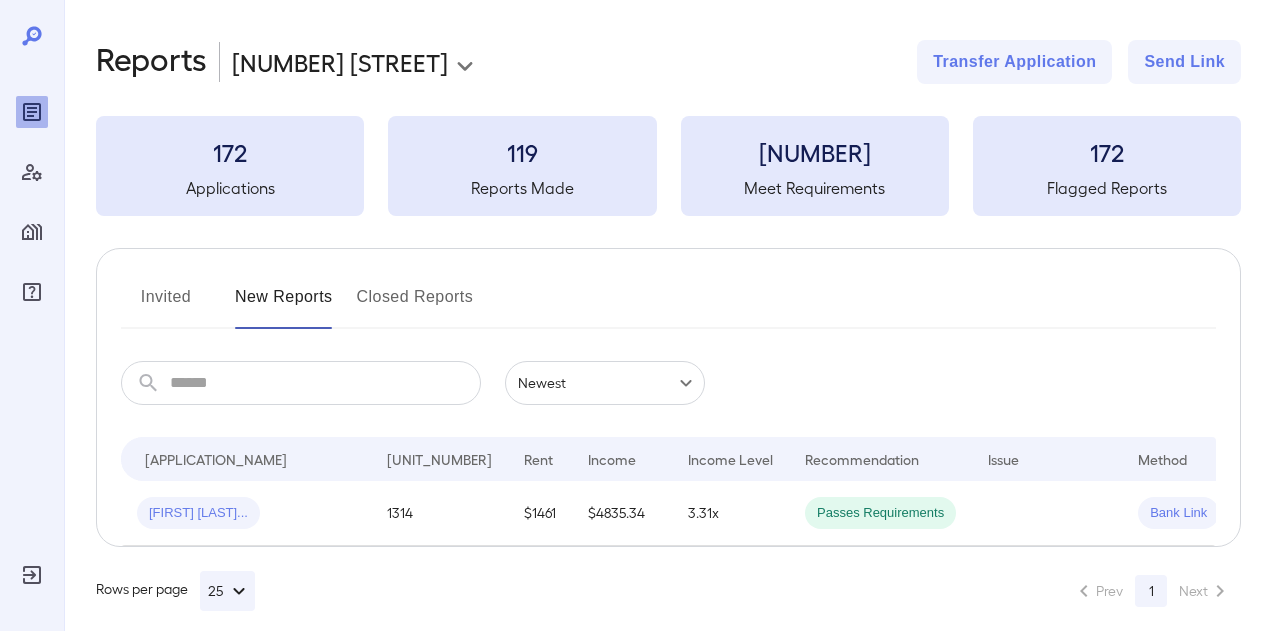 click on "Invited" at bounding box center (166, 305) 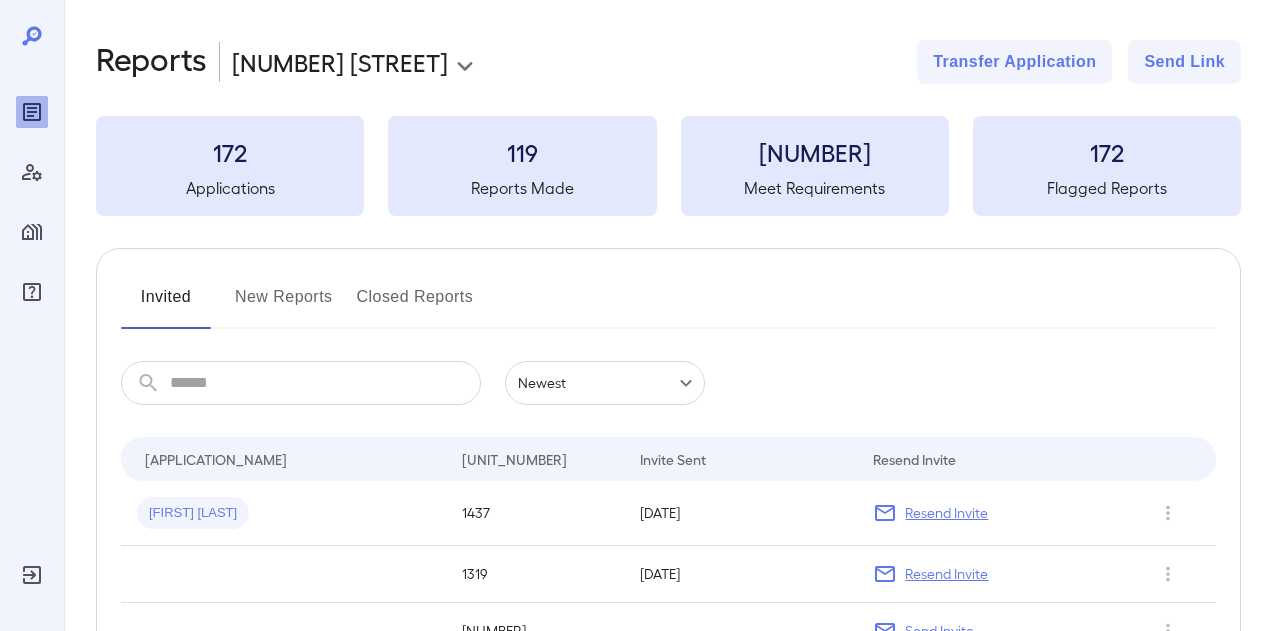 click on "[PROPERTY_NAME] Unit Invite Sent Resend Invite [FIRST] [LAST] [NUMBER] [DATE] Resend Invite [NUMBER] [DATE] Resend Invite [NUMBER] Send Invite [FIRST] [LAST] [NUMBER] [DATE] Resend Invite Rows per page 25 Prev 1 Next" at bounding box center (632, 315) 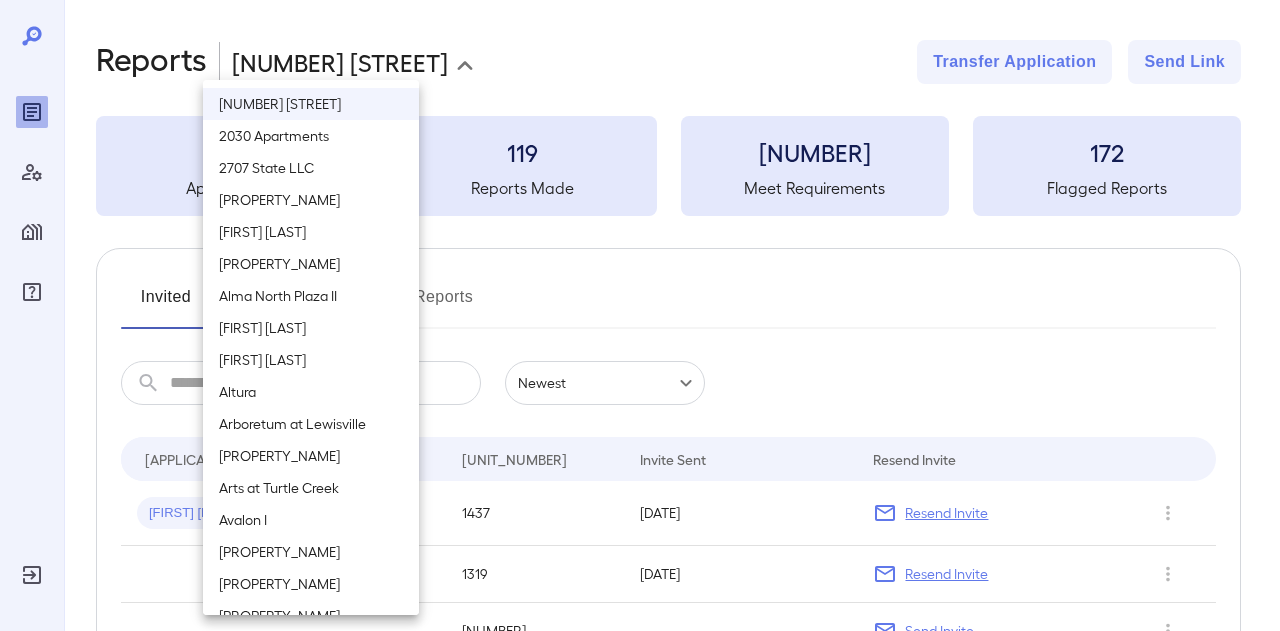 type 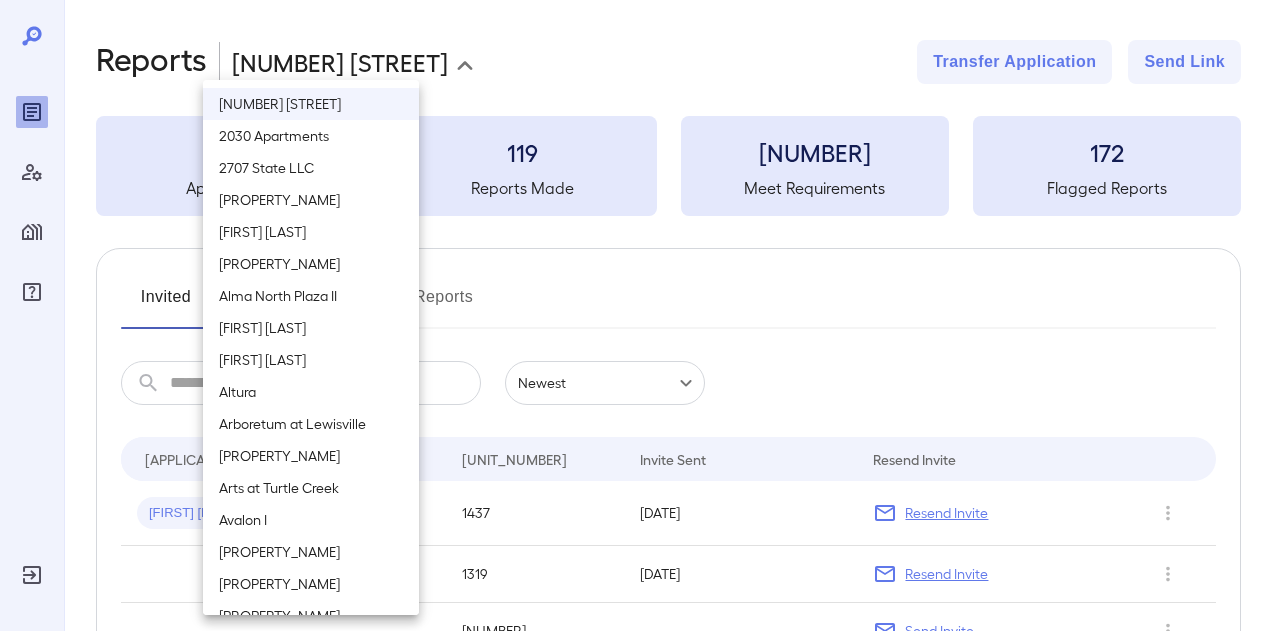 type 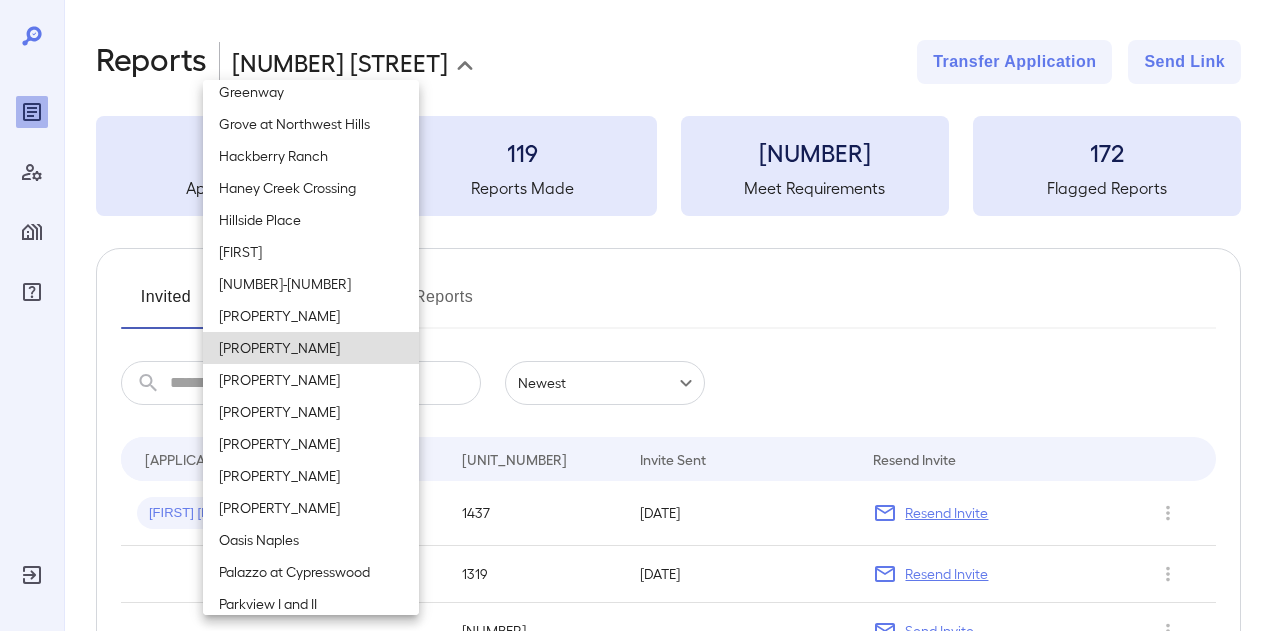 type 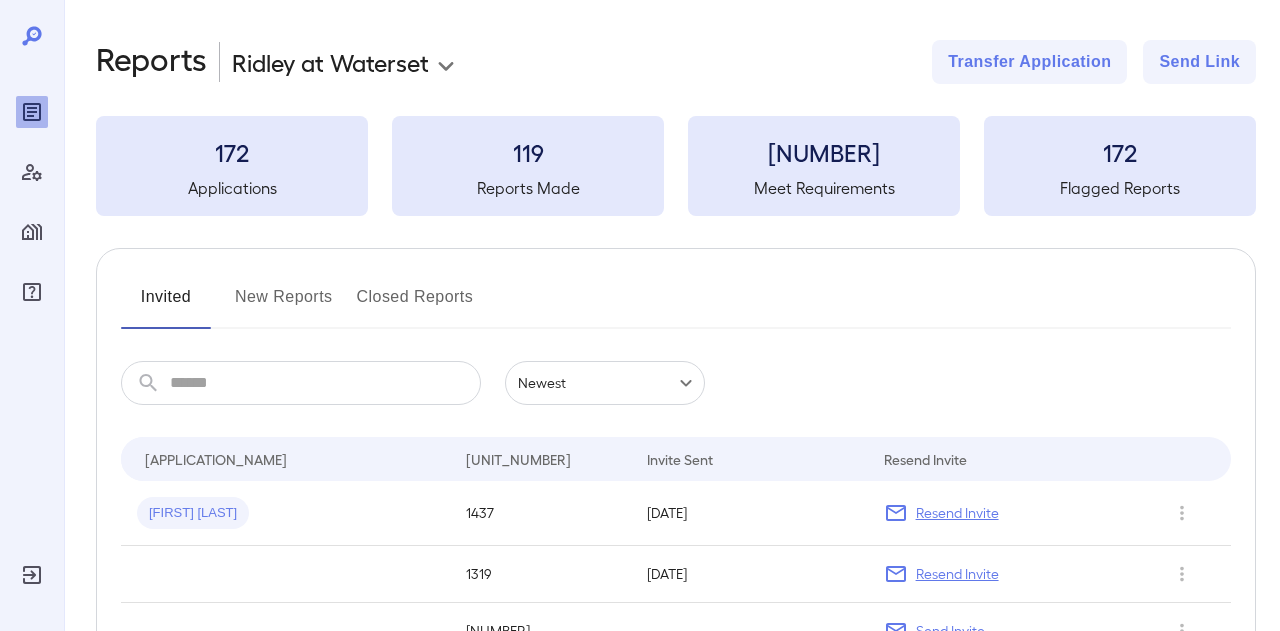 scroll, scrollTop: 1676, scrollLeft: 0, axis: vertical 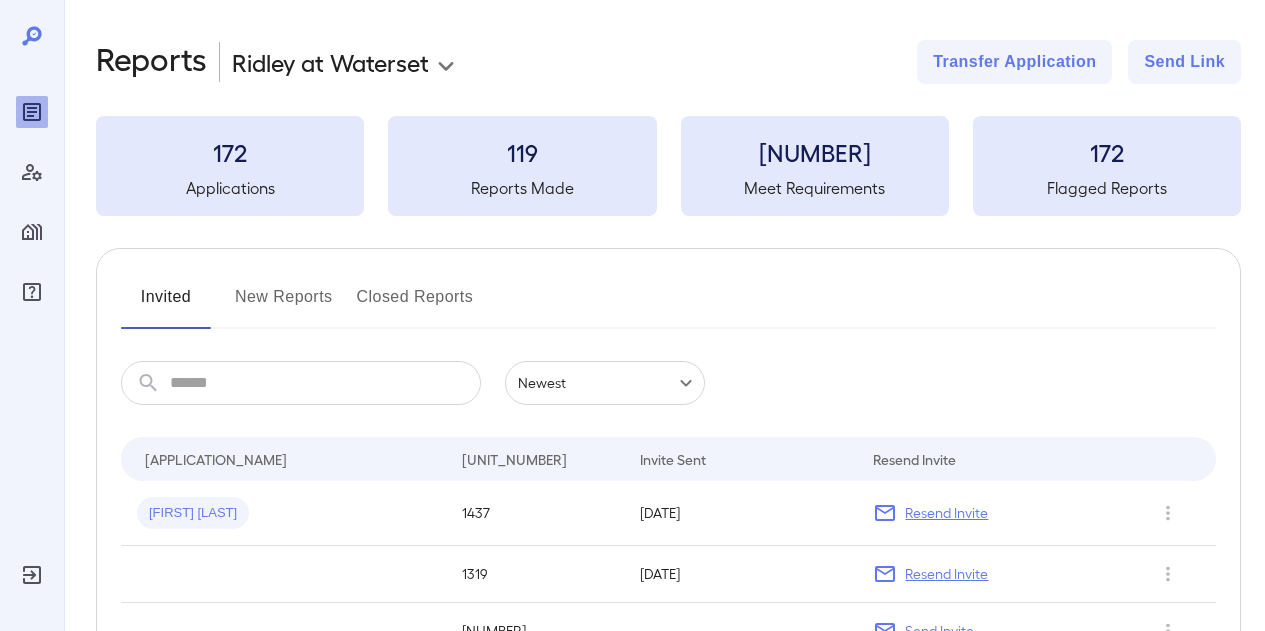click on "[PROPERTY_NAME] Unit Cancel Send Invite" at bounding box center [632, 315] 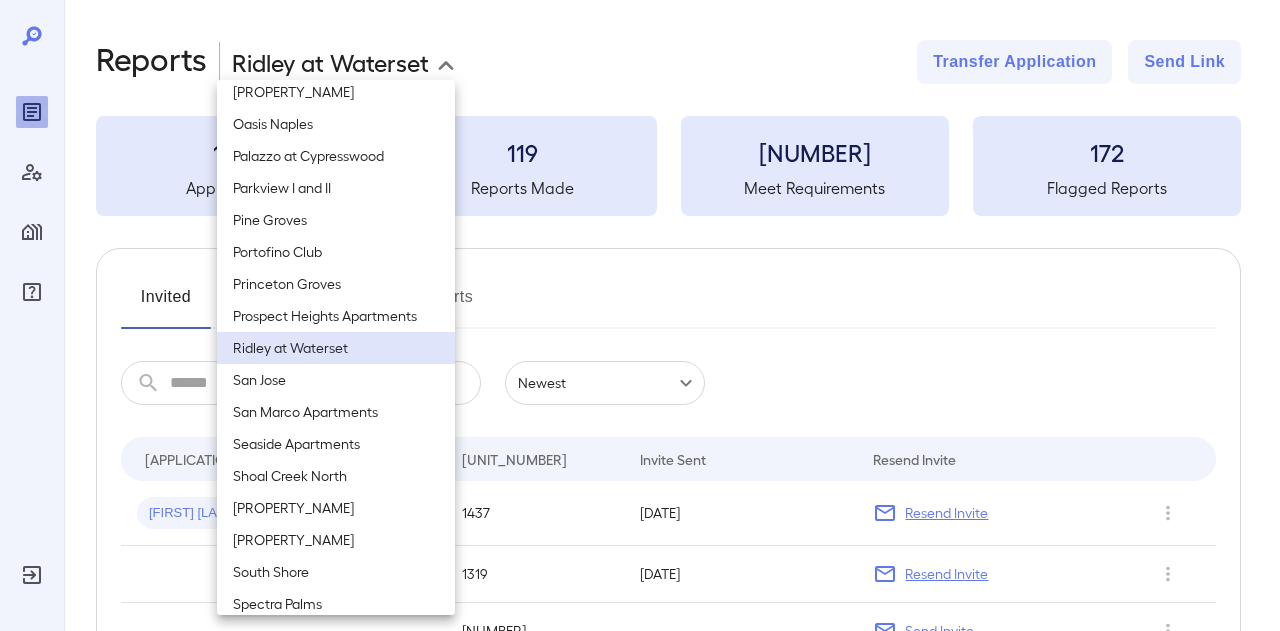 type 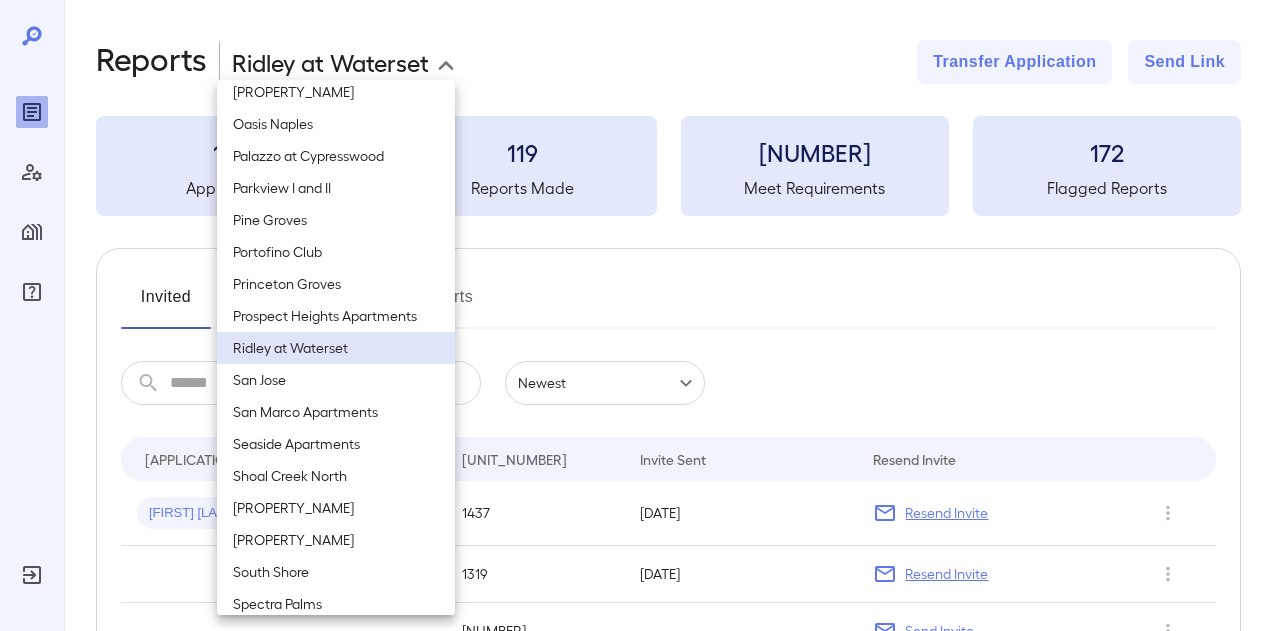 type 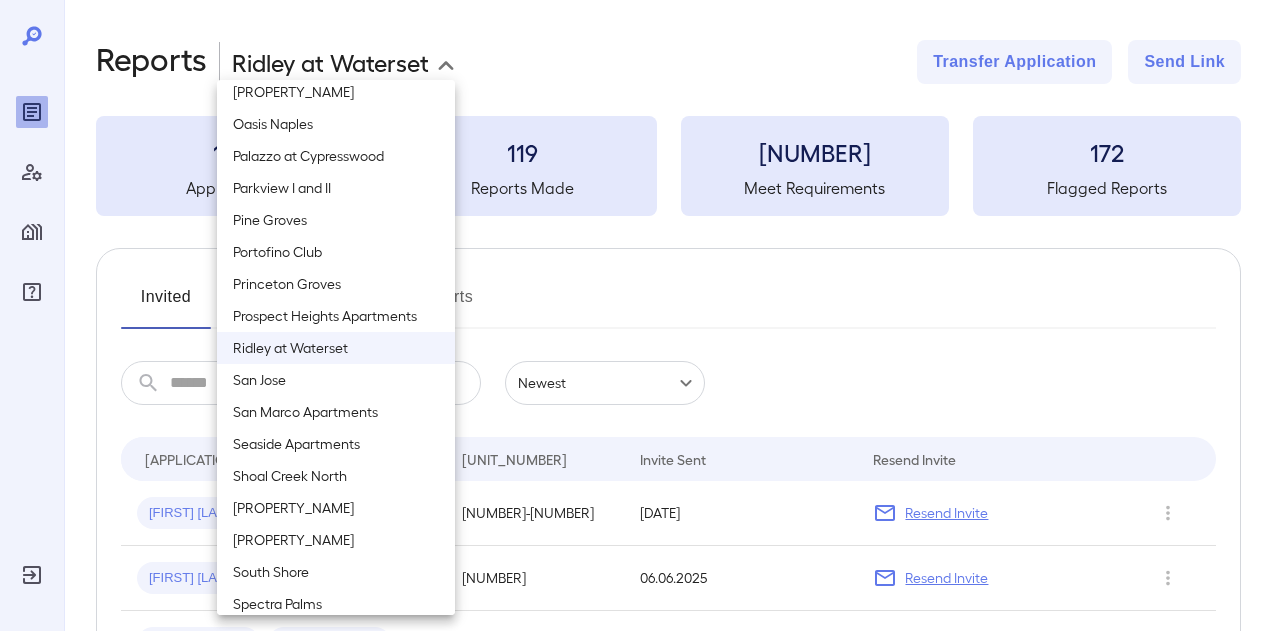 scroll, scrollTop: 1260, scrollLeft: 0, axis: vertical 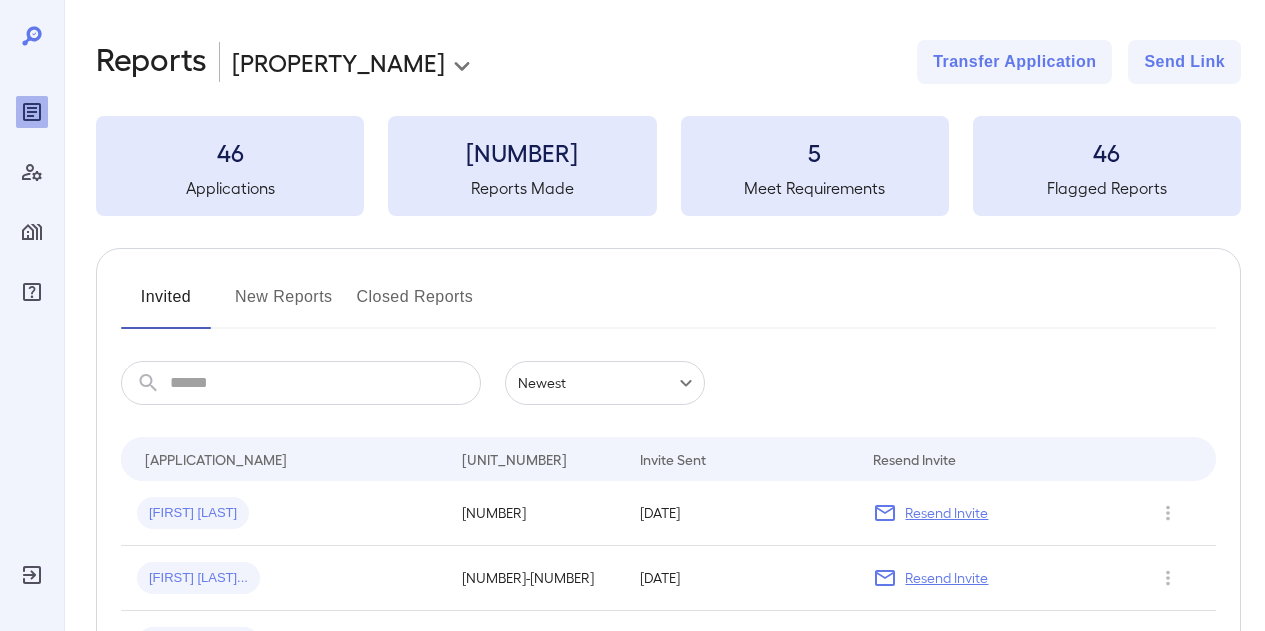 click at bounding box center (325, 383) 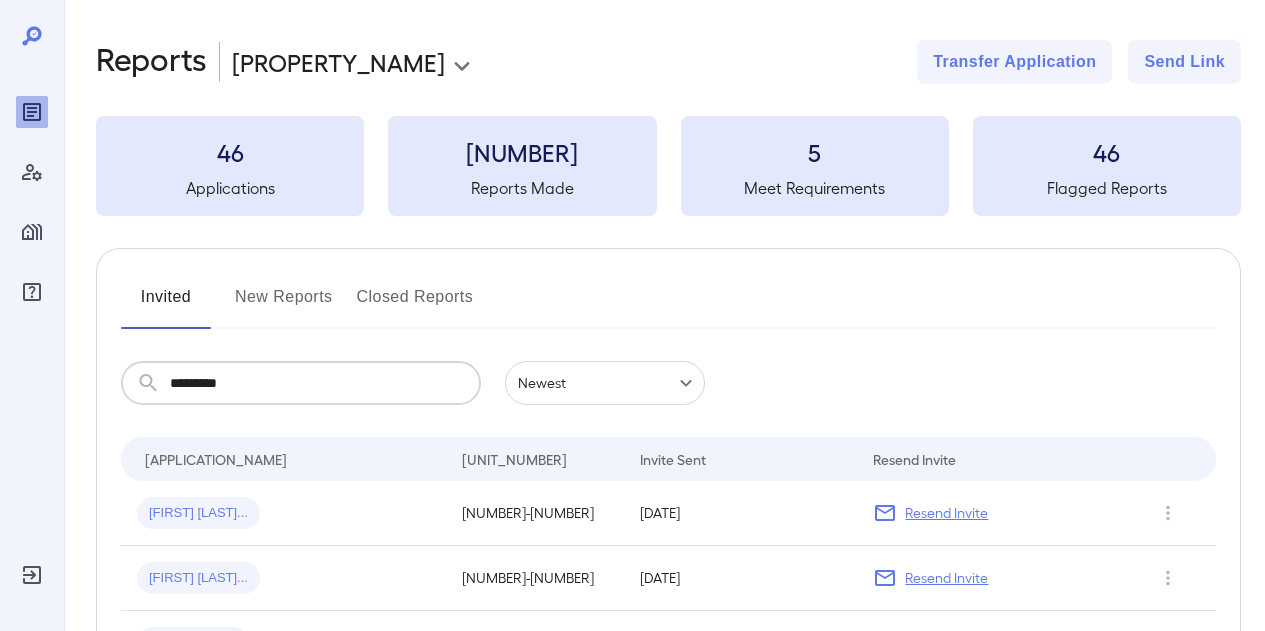 type on "[MASKED]" 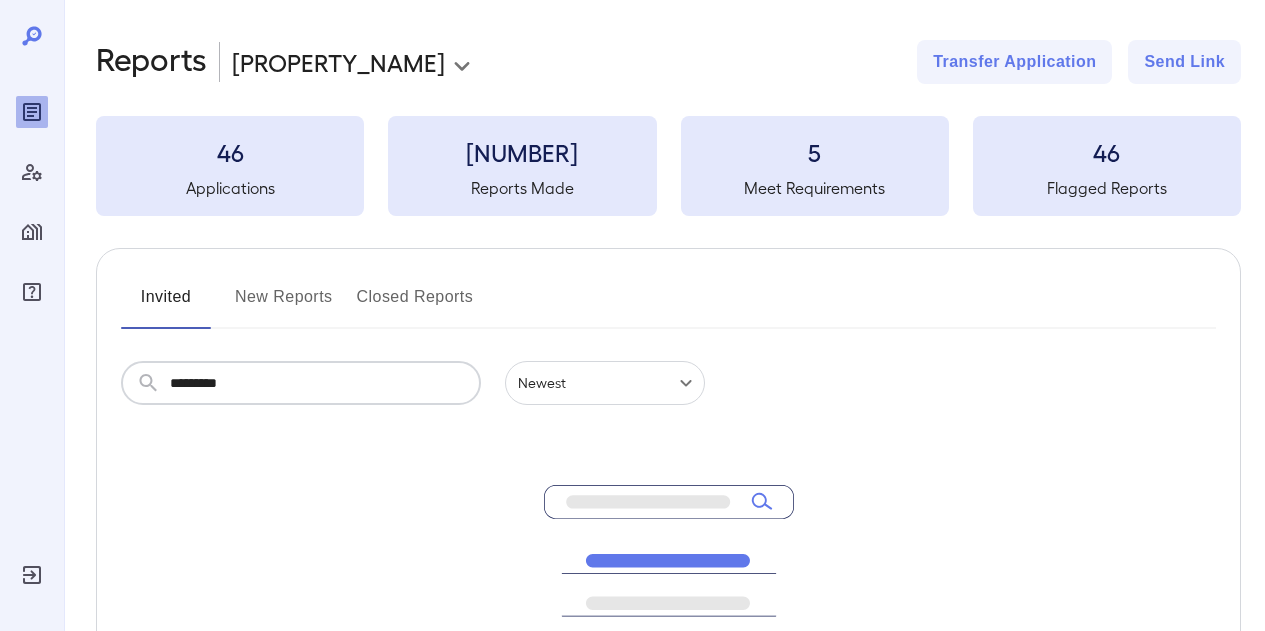 click on "[MASKED]" at bounding box center [325, 383] 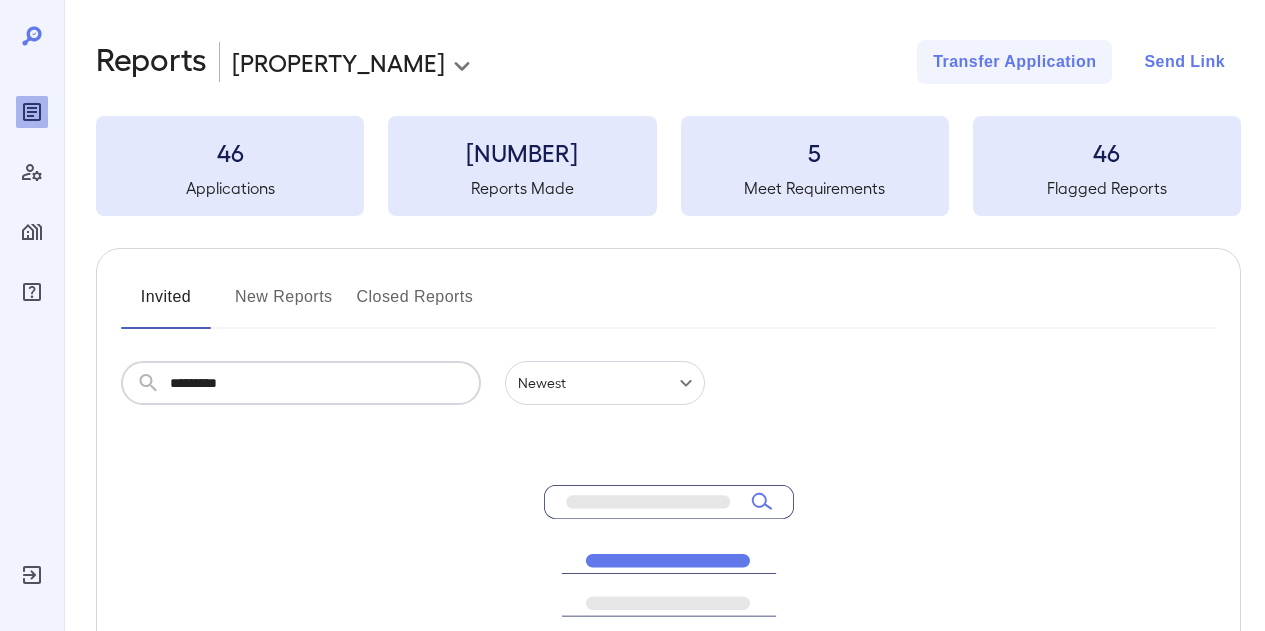 click on "Send Link" at bounding box center [1184, 62] 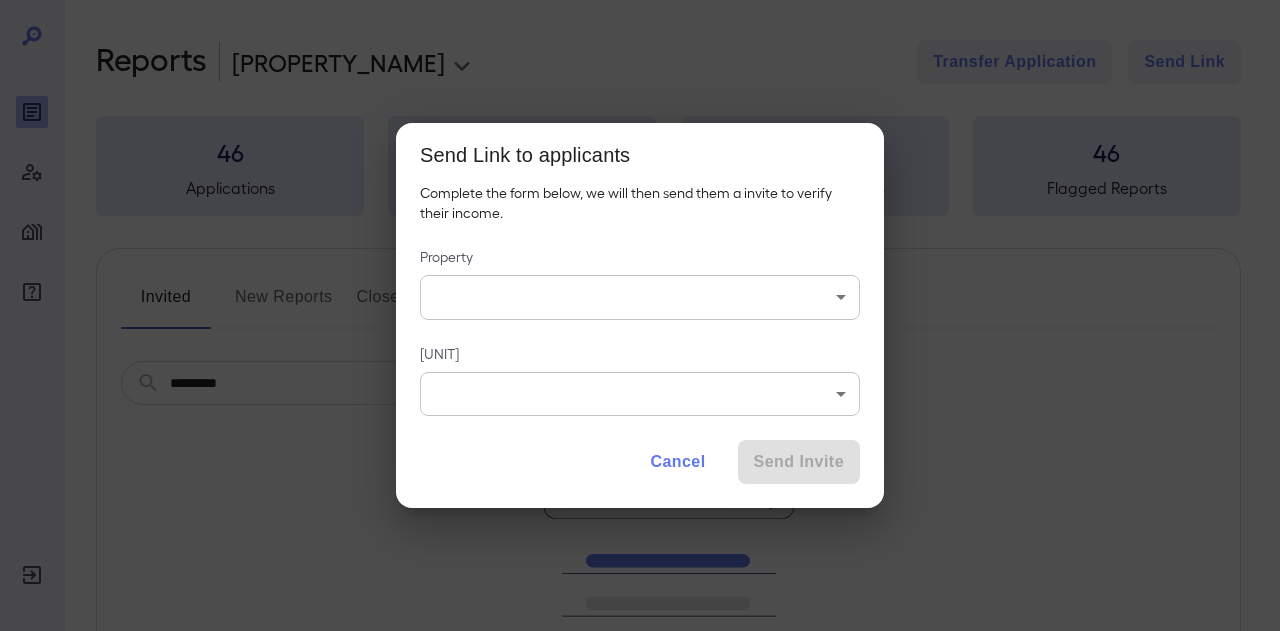 click on "Reports Margaux Midtown [MASKED] Transfer Application Send Link [NUMBER] Applications [NUMBER] Reports Made [NUMBER] Meet Requirements [NUMBER] Flagged Reports Invited New Reports Closed Reports ​ [MASKED] ​ Newest [MASKED] No matching results found. Please try again Rows per page [NUMBER] Prev Next Send Link to applicants Complete the form below, we will then send them a invite to verify their income. Property ​ ​ Unit ​ ​ Cancel Send Invite" at bounding box center (640, 315) 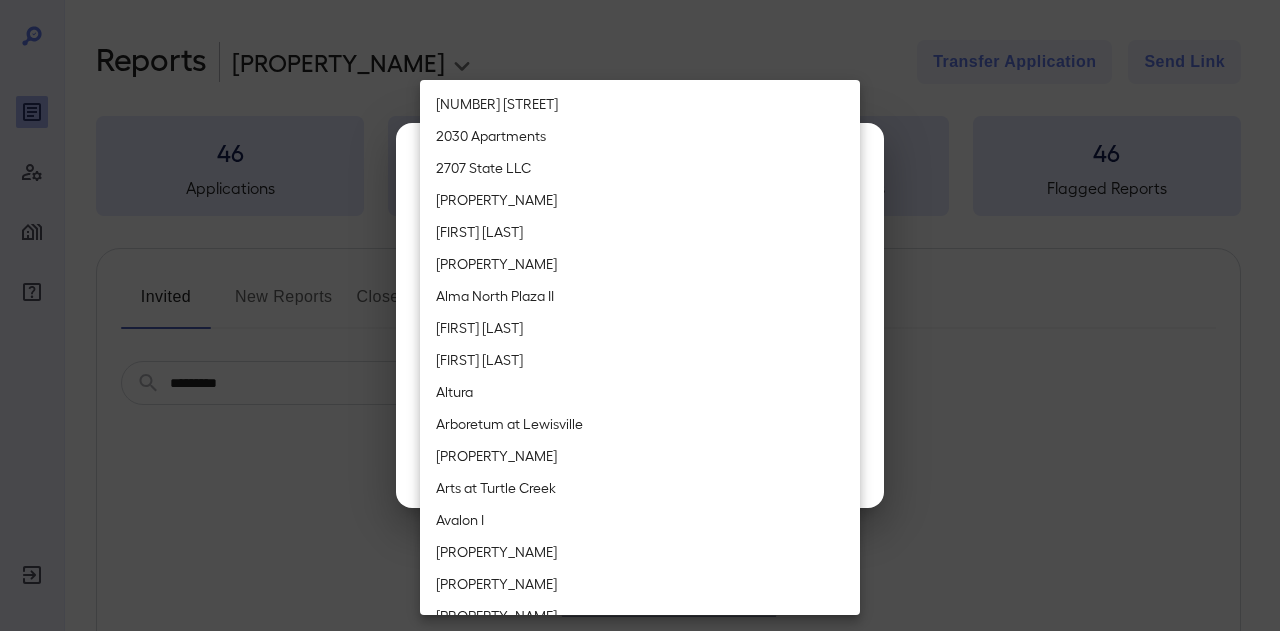 type 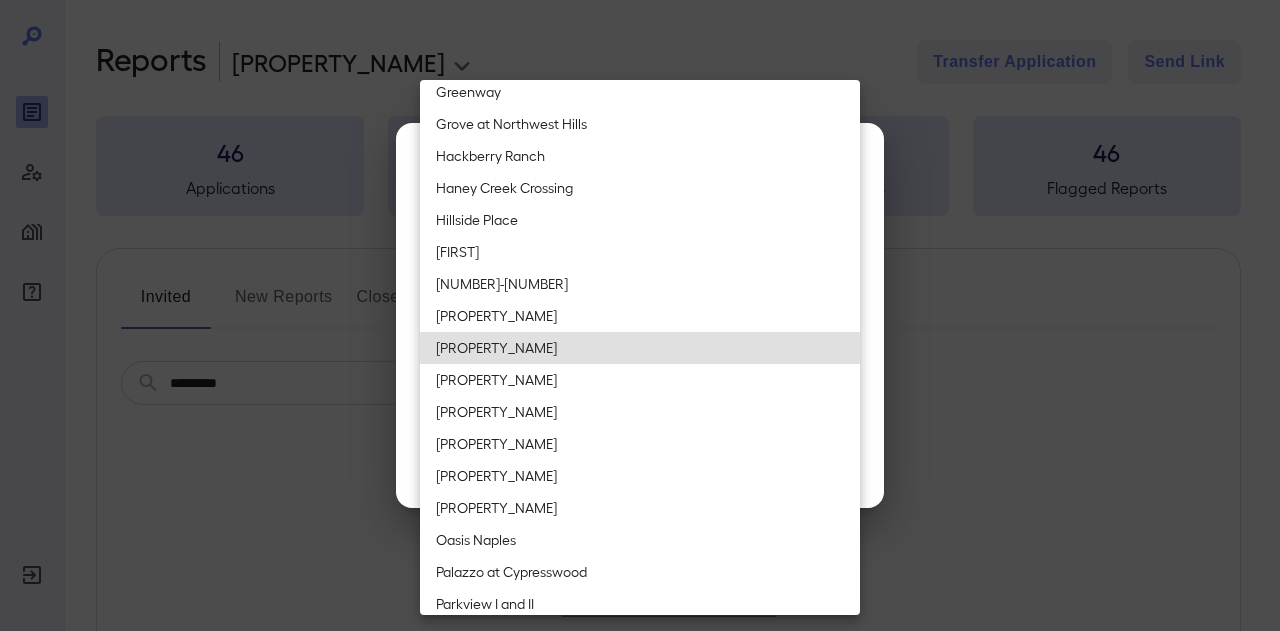 type 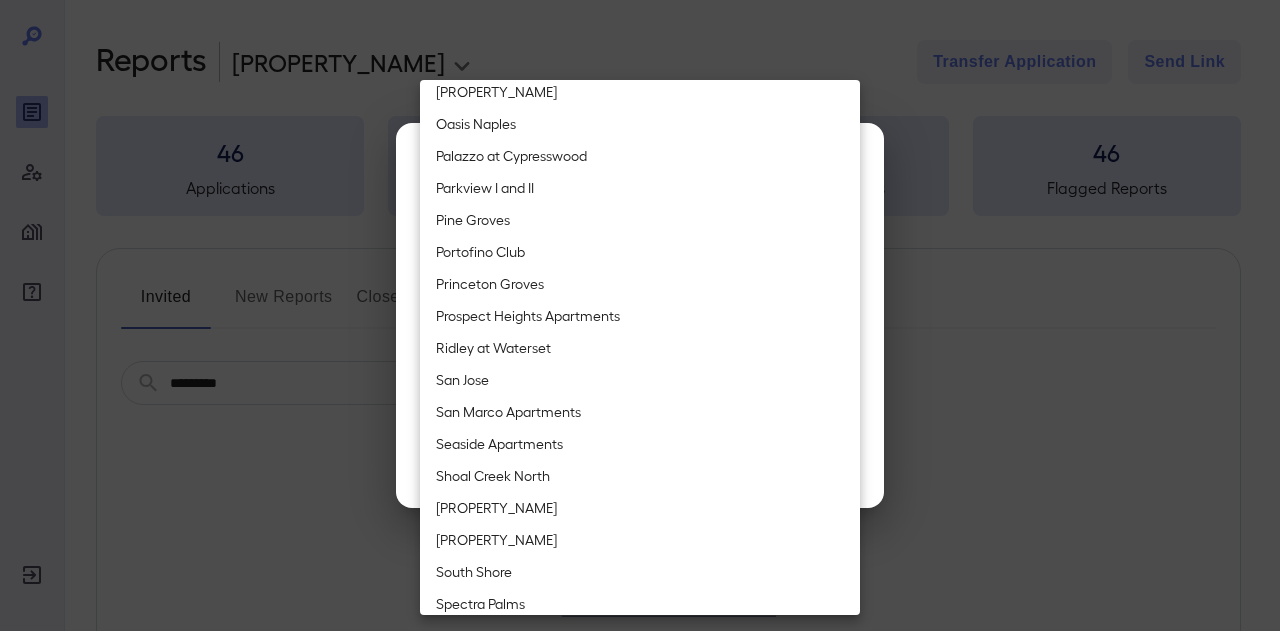 scroll, scrollTop: 1260, scrollLeft: 0, axis: vertical 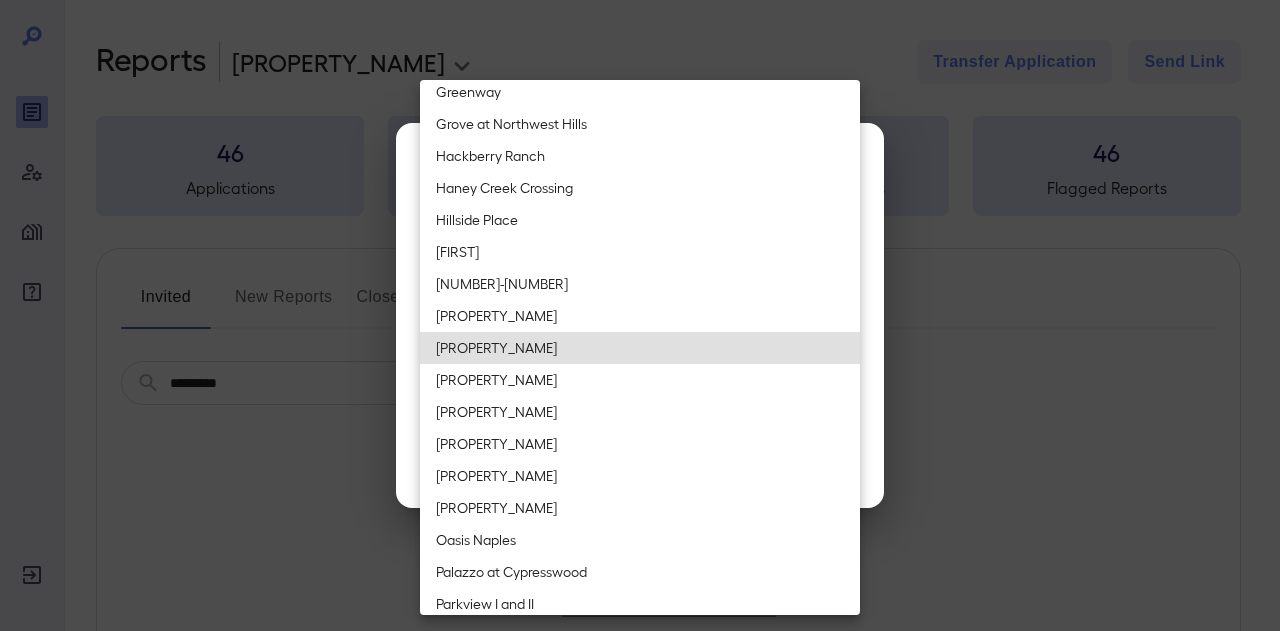 click on "[PROPERTY_NAME]" at bounding box center [640, 348] 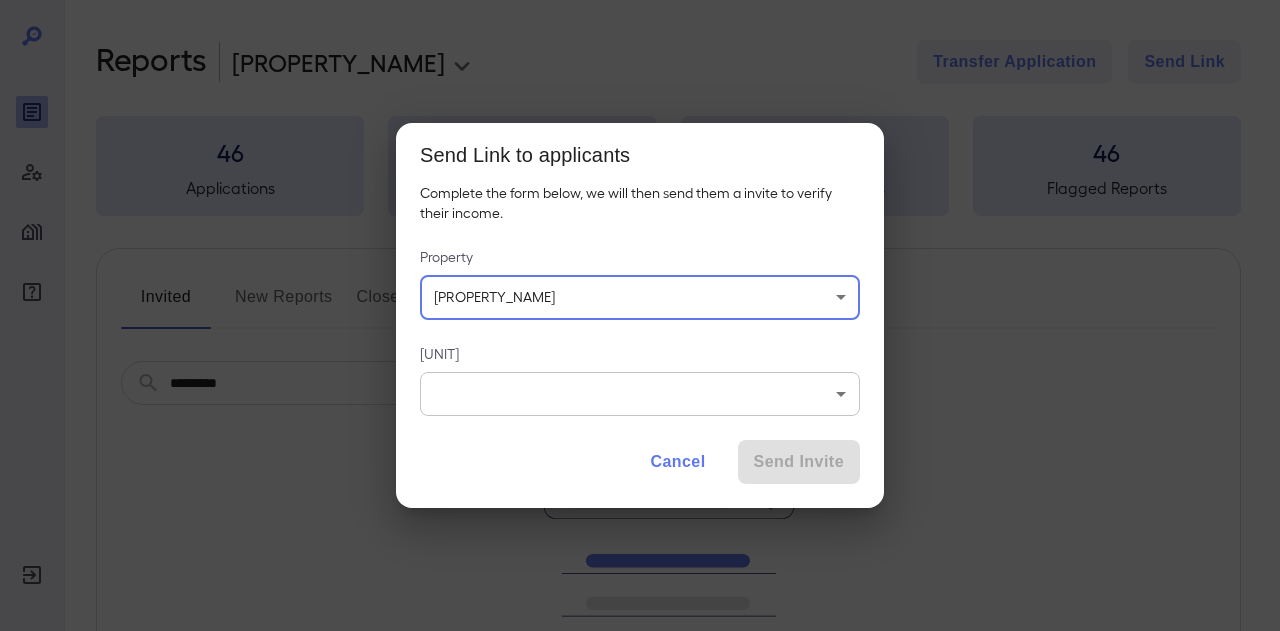 click on "Property [PROPERTY_NAME] Unit Cancel Send Invite" at bounding box center [640, 315] 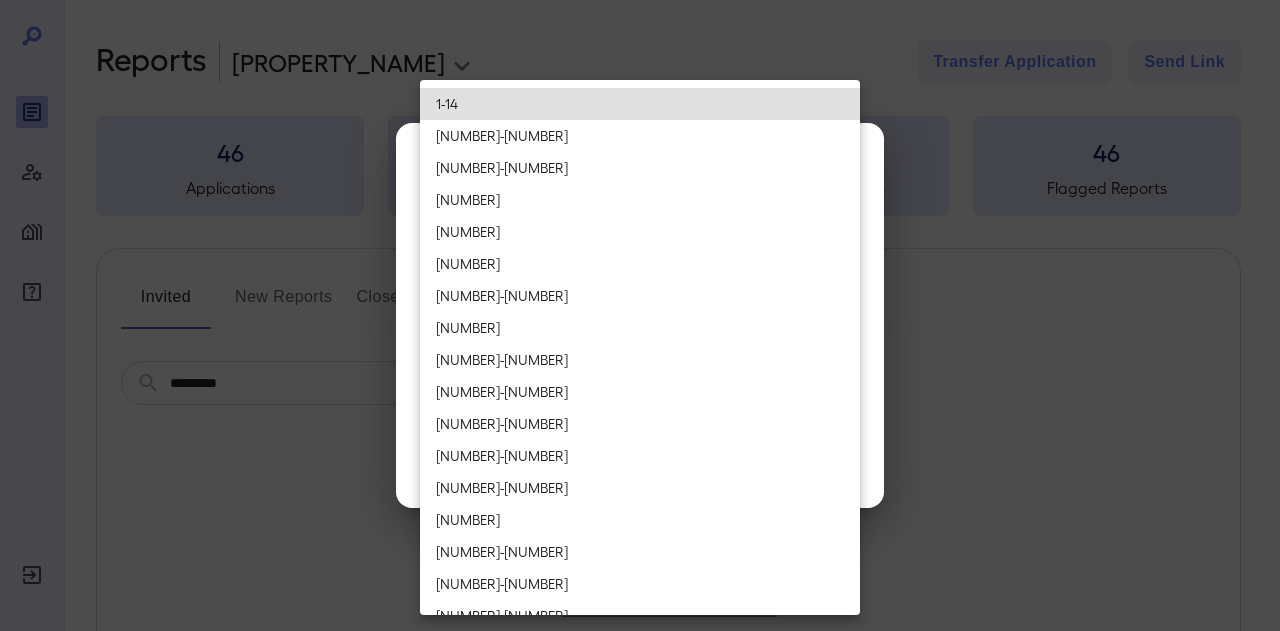 type 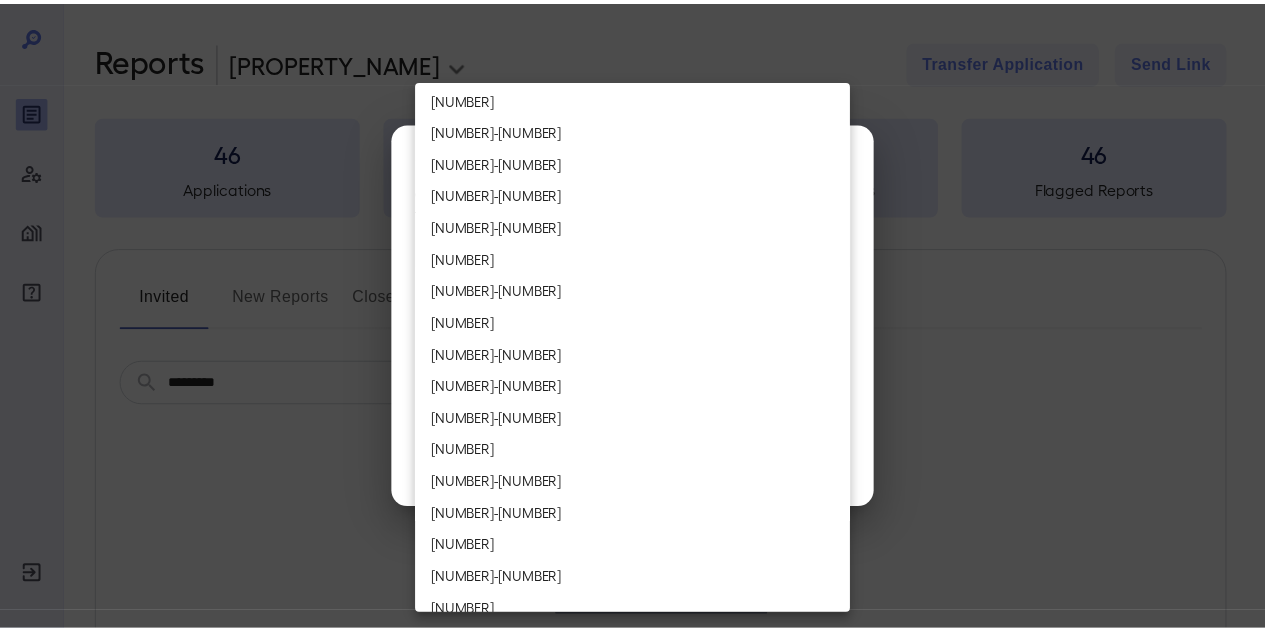 scroll, scrollTop: 7526, scrollLeft: 0, axis: vertical 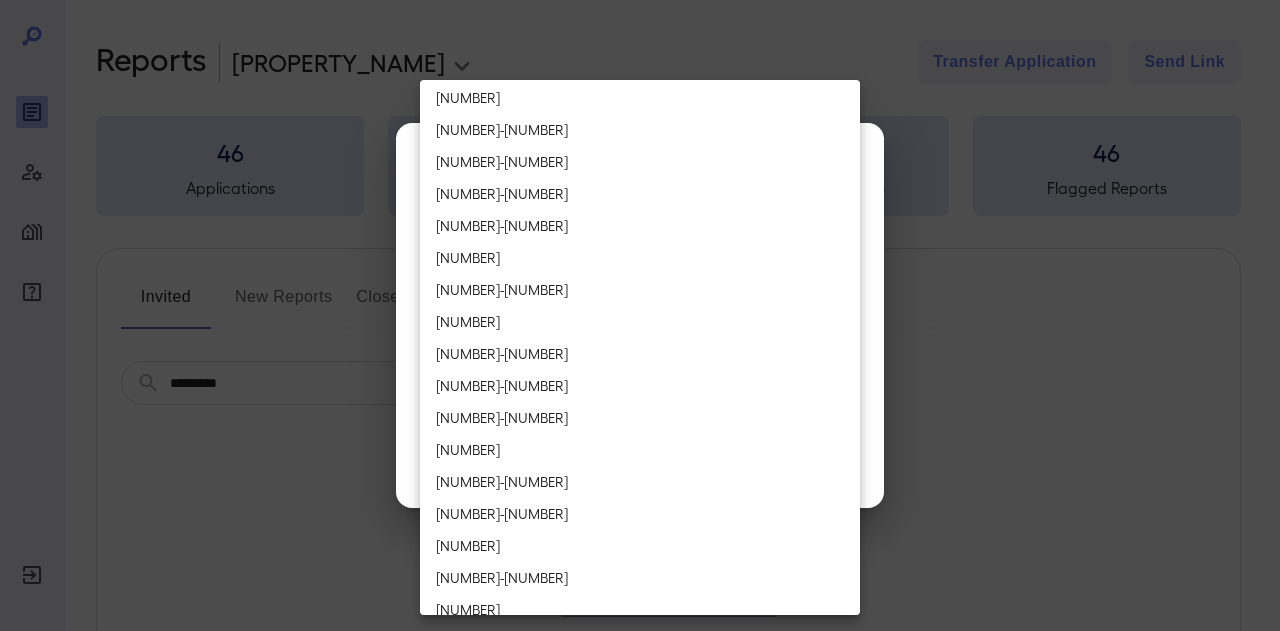 click on "[NUMBER]" at bounding box center (640, 546) 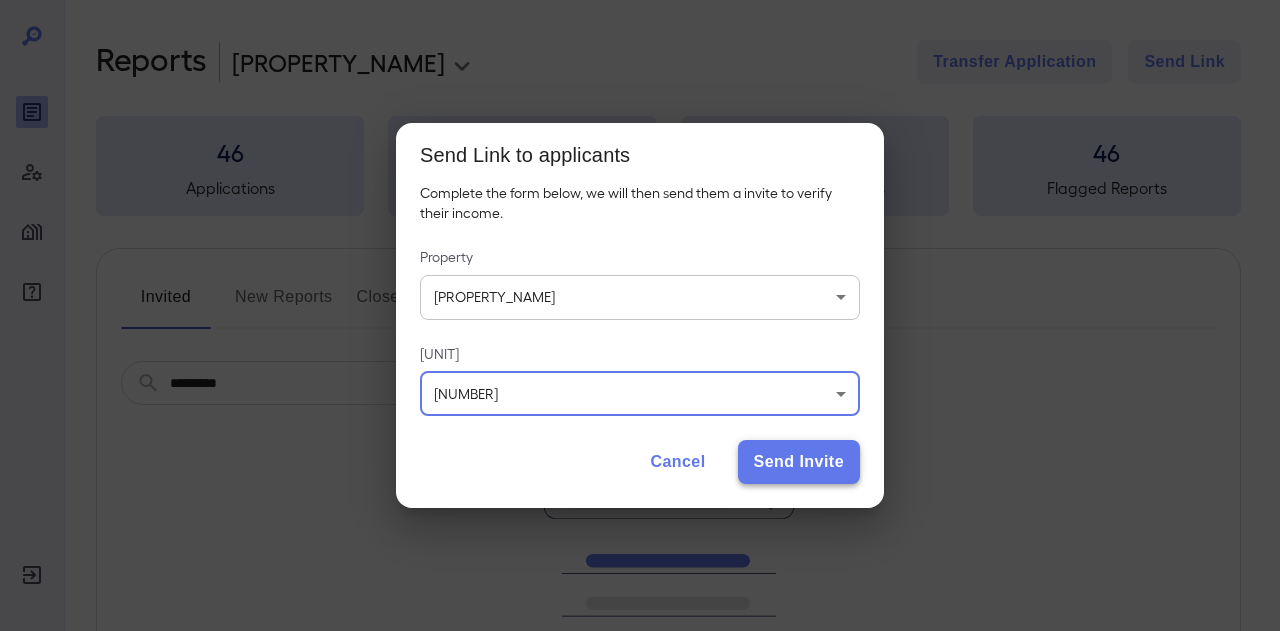 click on "Send Invite" at bounding box center (799, 462) 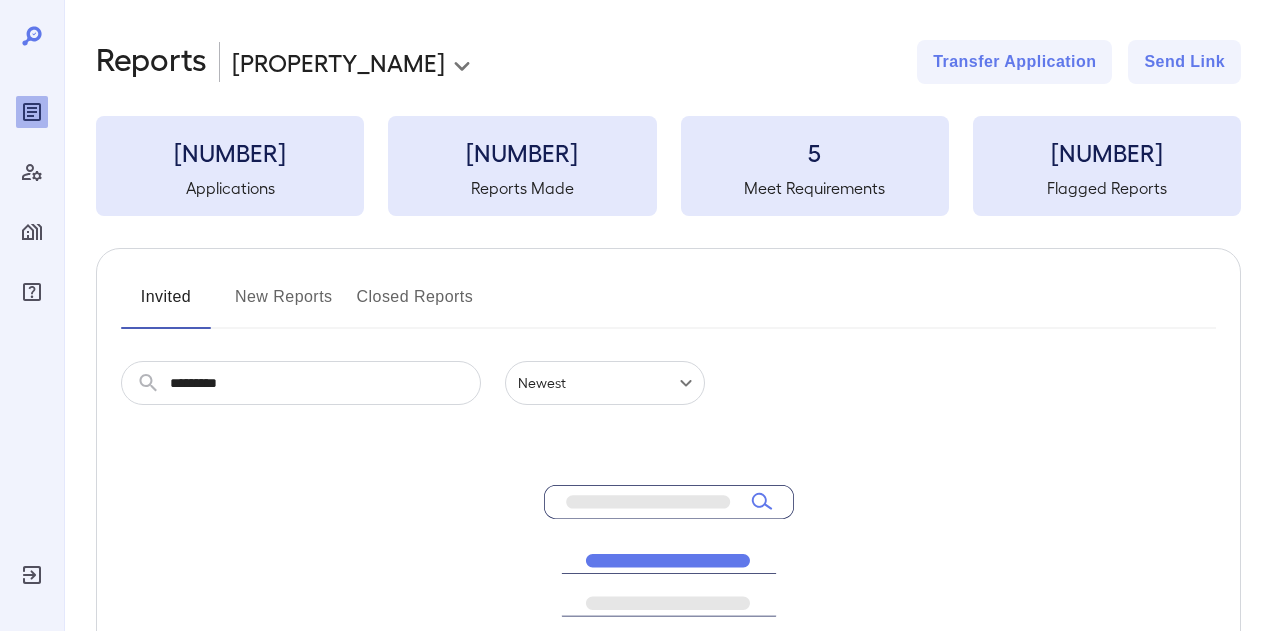 click on "Invited" at bounding box center (166, 305) 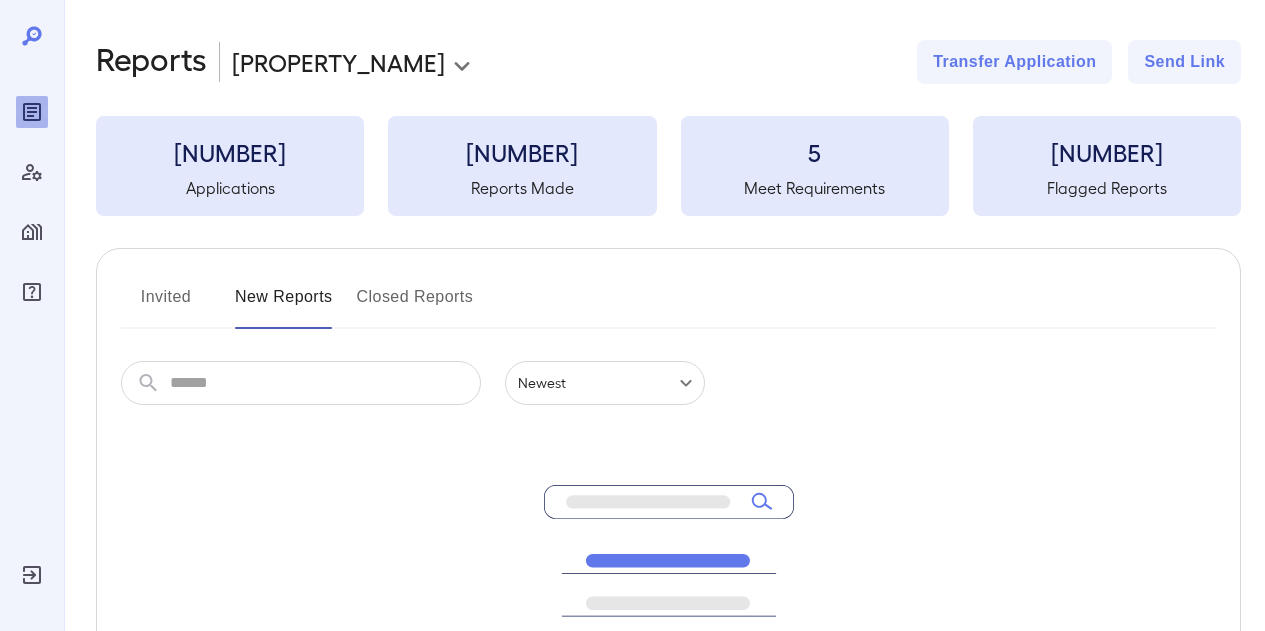 click on "Invited" at bounding box center (166, 305) 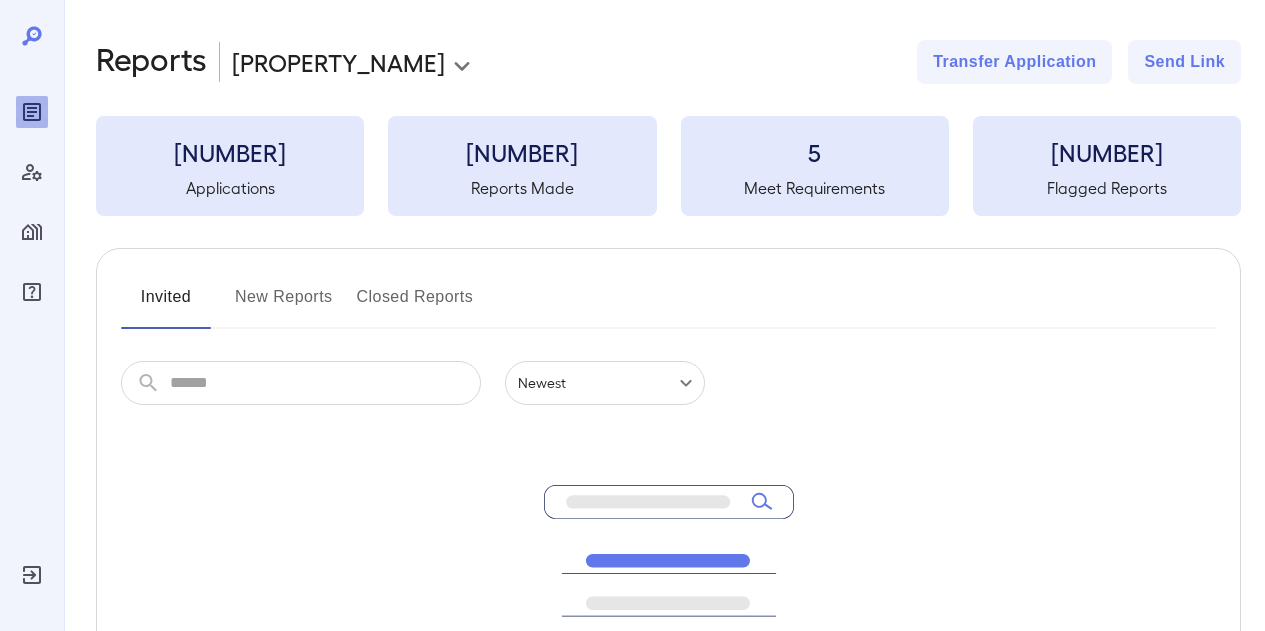 click at bounding box center (325, 383) 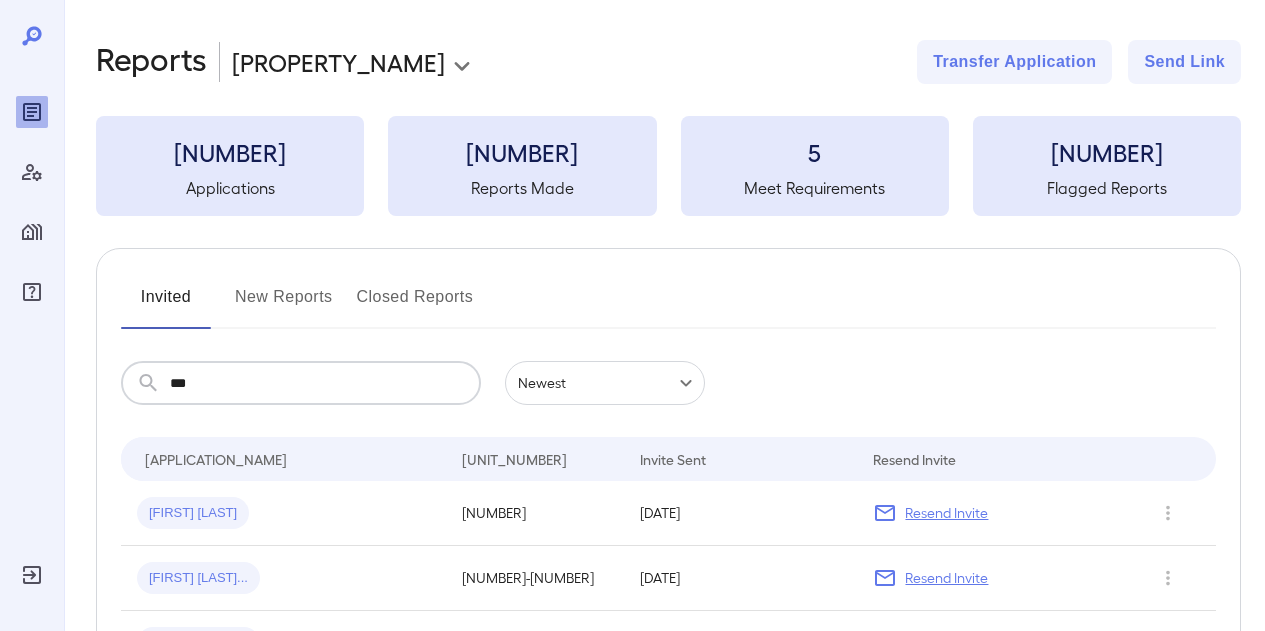 type on "***" 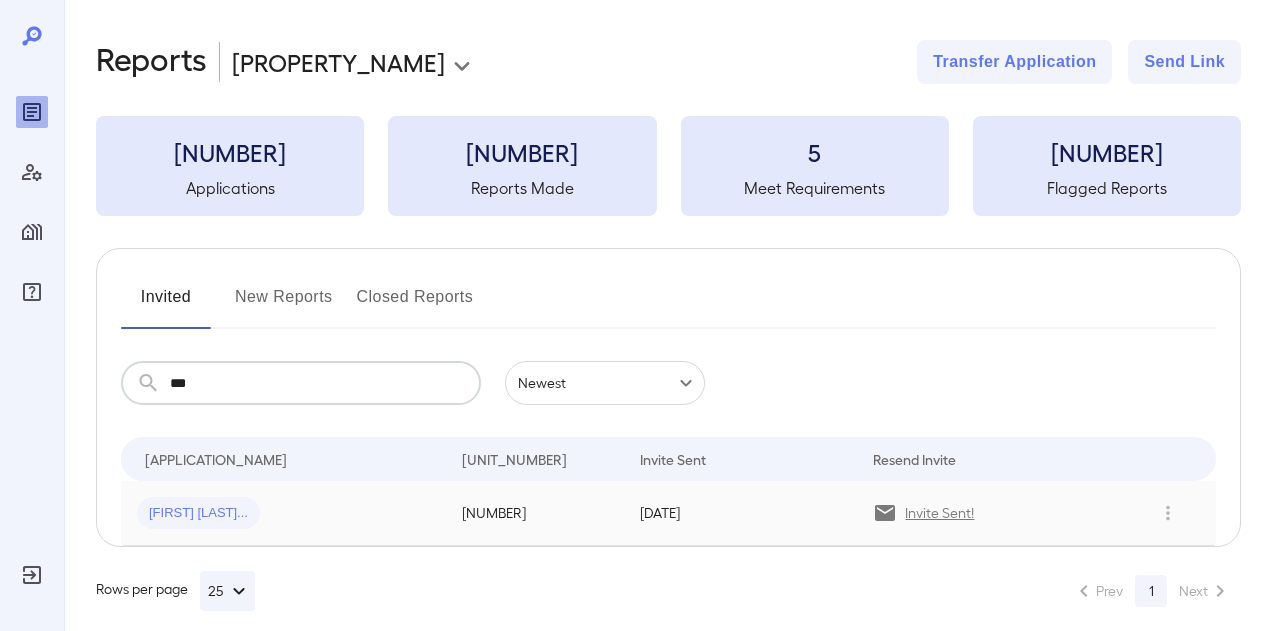 click on "[FIRST] [LAST]..." at bounding box center (198, 513) 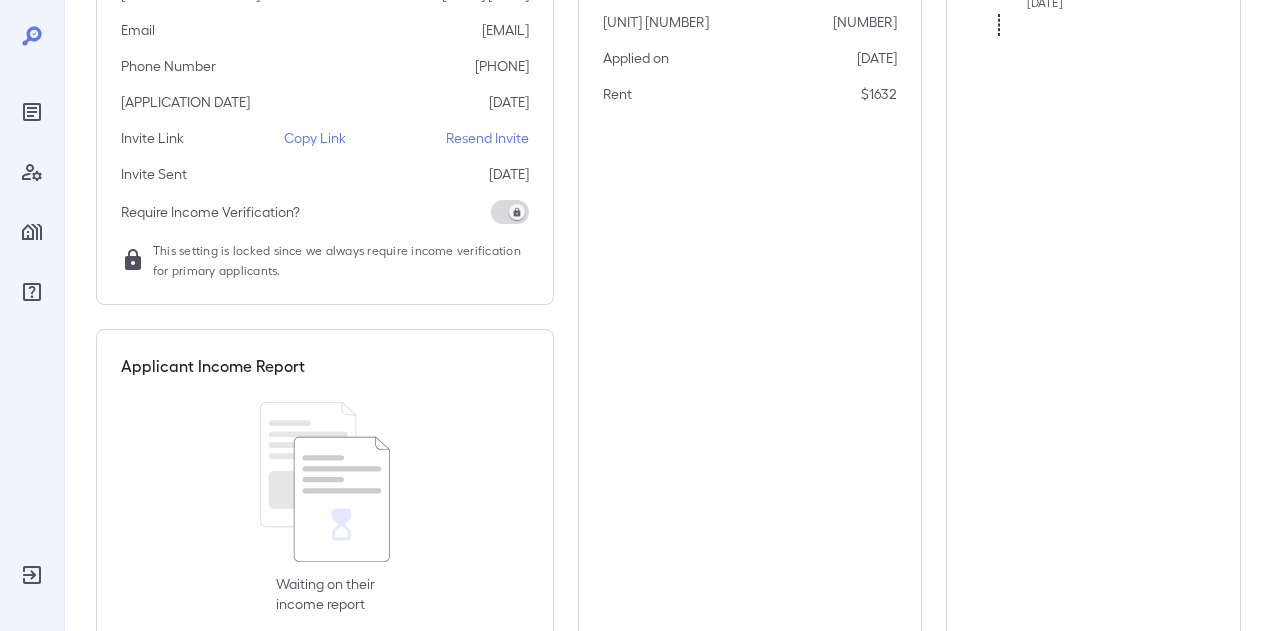 scroll, scrollTop: 0, scrollLeft: 0, axis: both 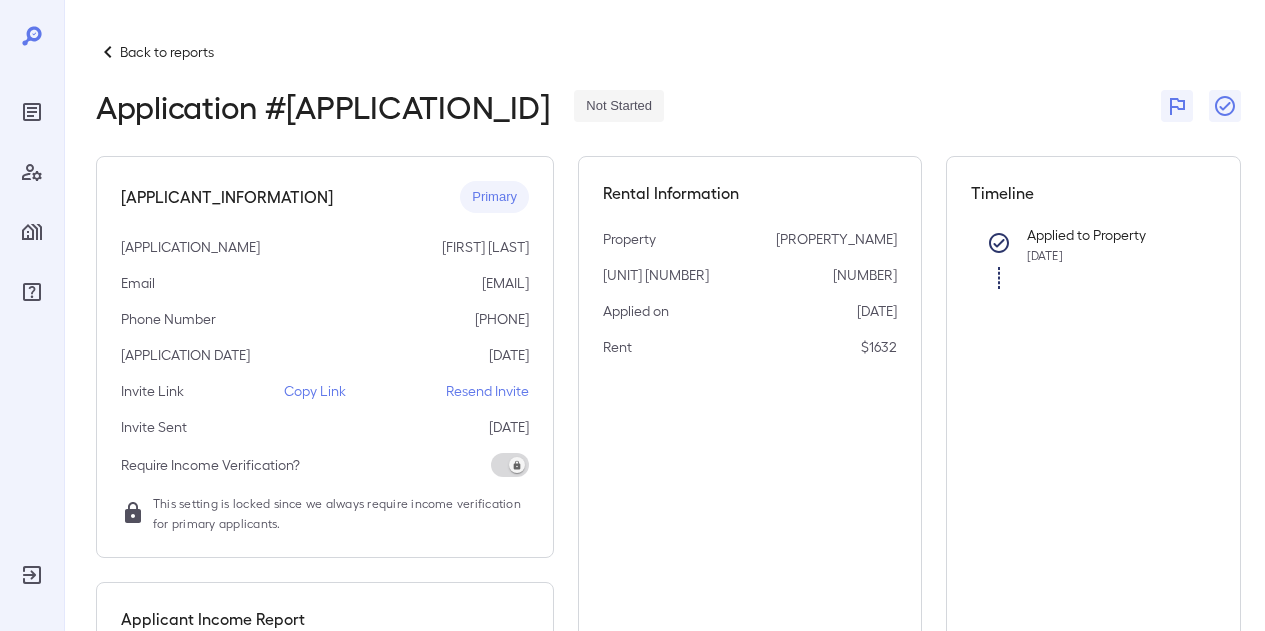 click on "Back to reports" at bounding box center (167, 52) 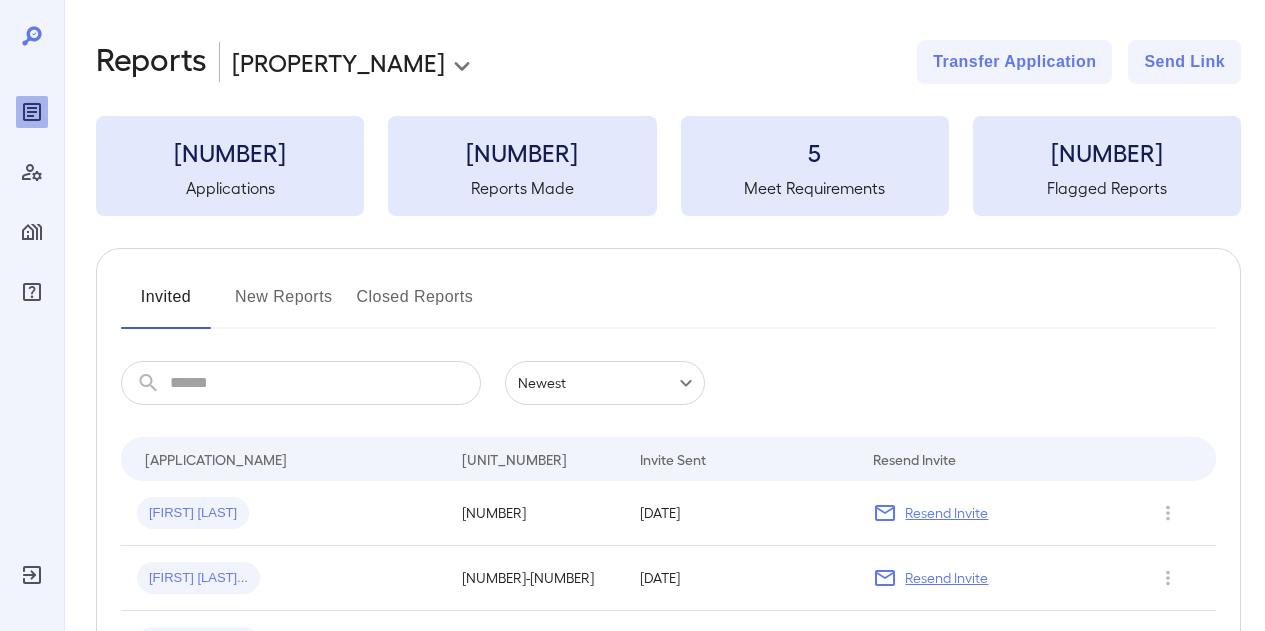 click on "Invited New Reports Closed Reports" at bounding box center [668, 305] 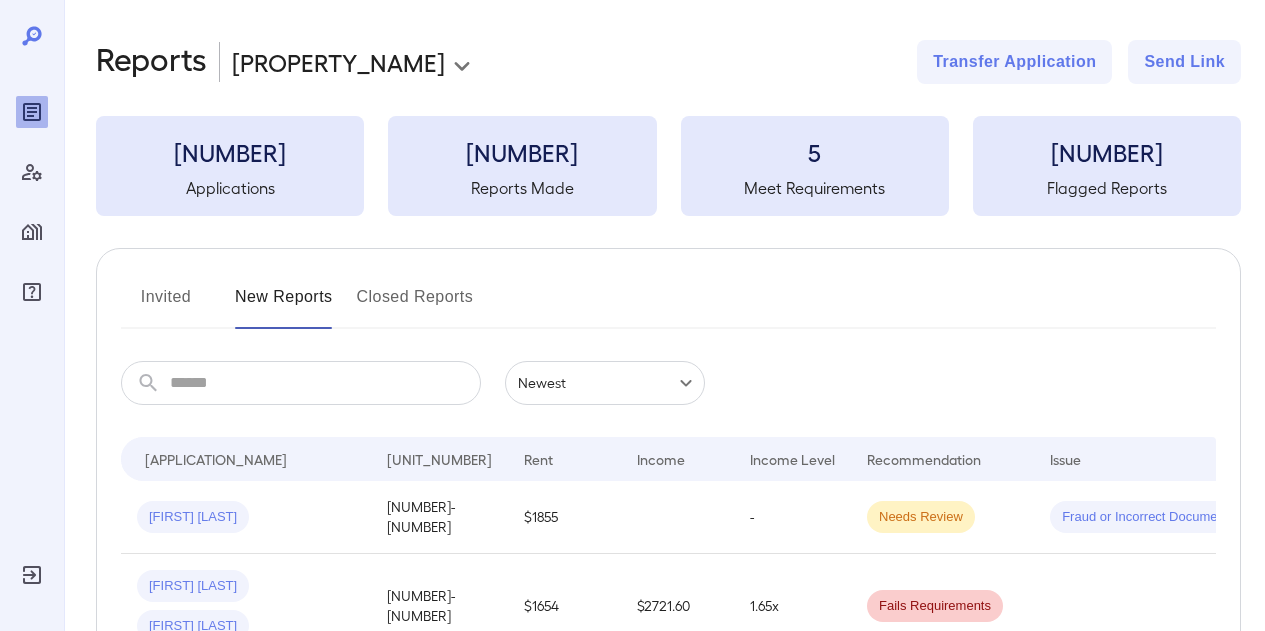 click on "Invited" at bounding box center (166, 305) 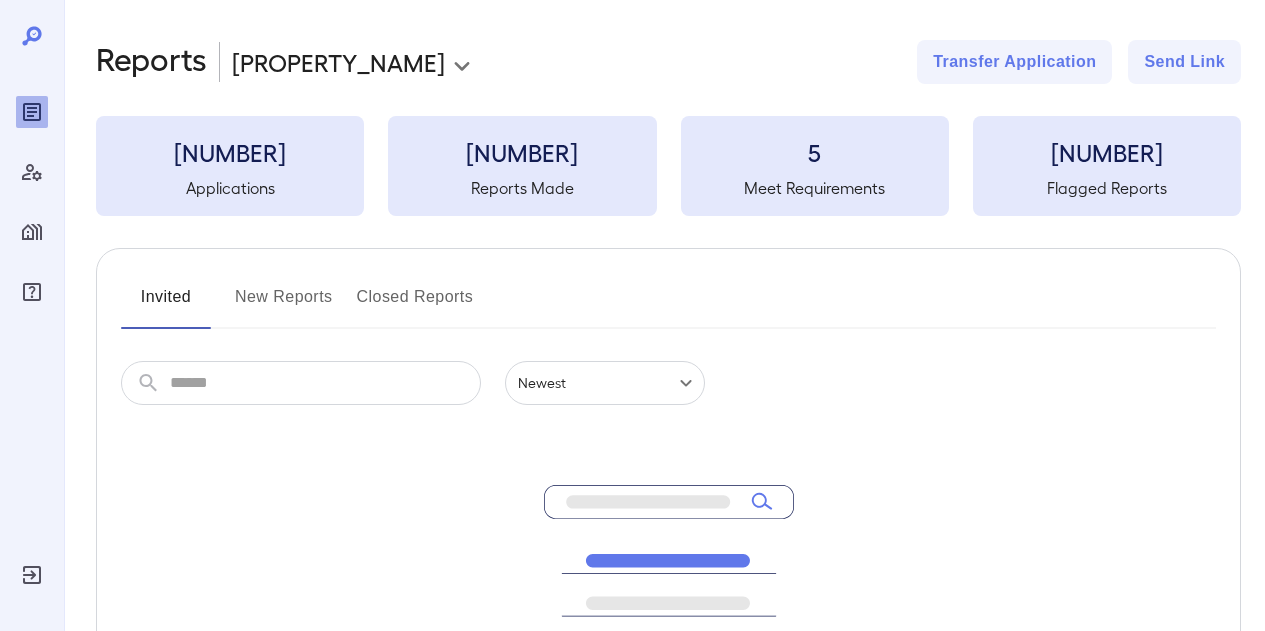 click on "Invited" at bounding box center [166, 305] 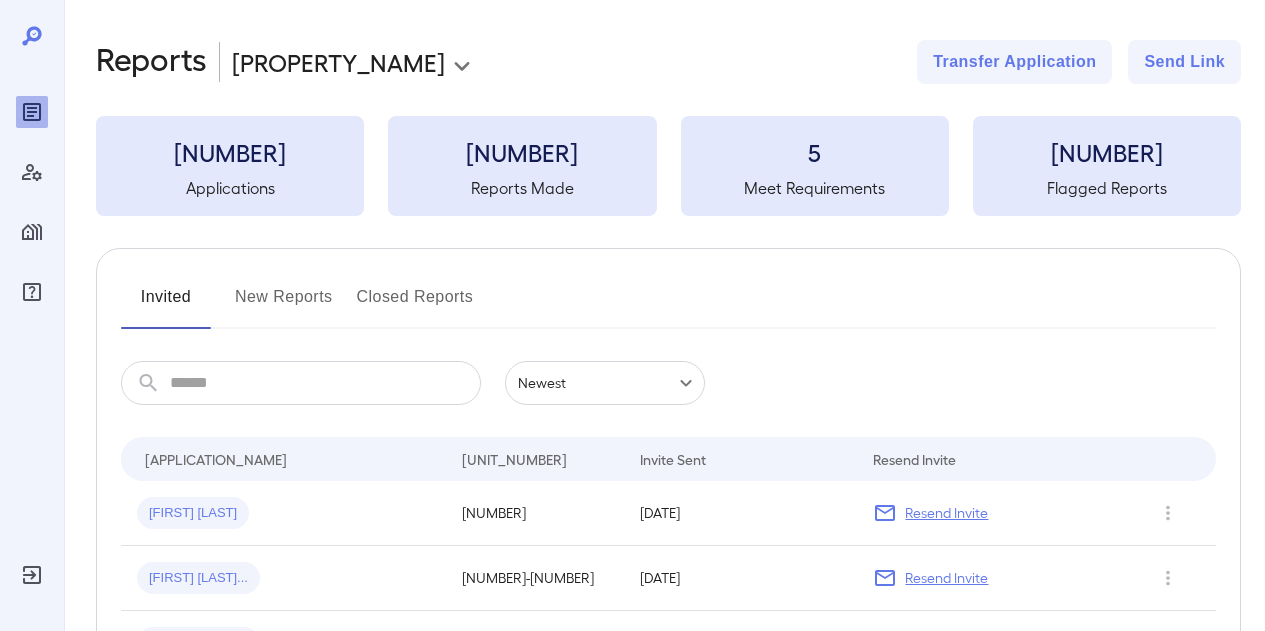 click on "New Reports" at bounding box center (284, 305) 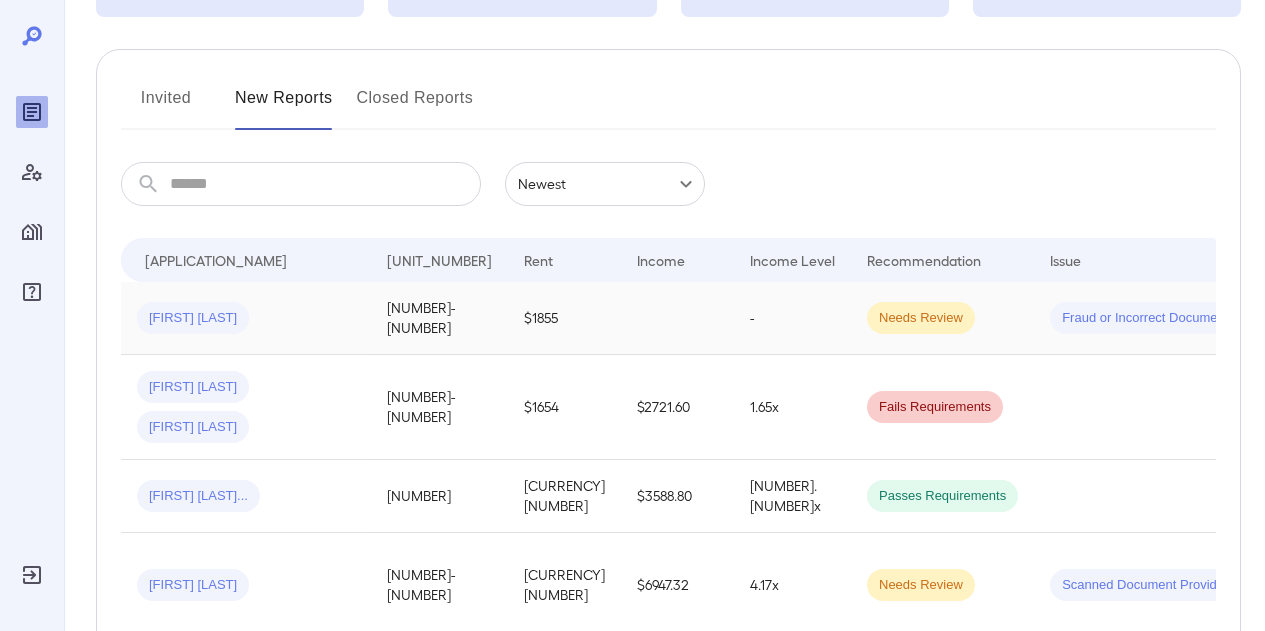scroll, scrollTop: 198, scrollLeft: 0, axis: vertical 